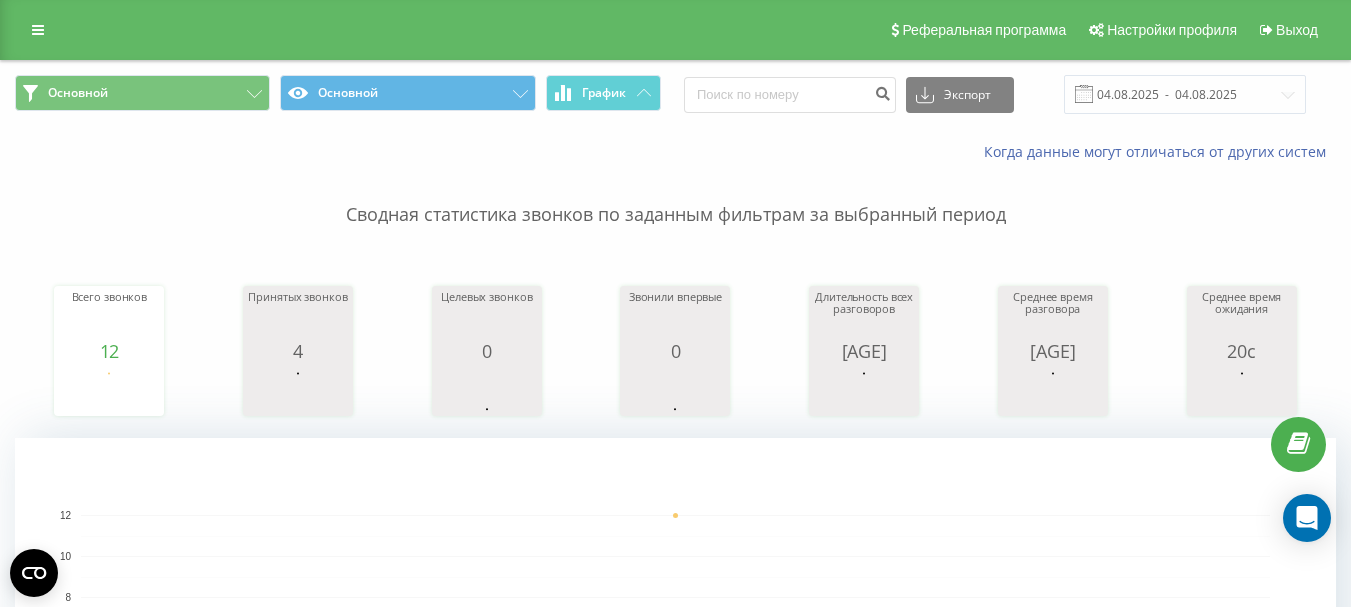 scroll, scrollTop: 0, scrollLeft: 0, axis: both 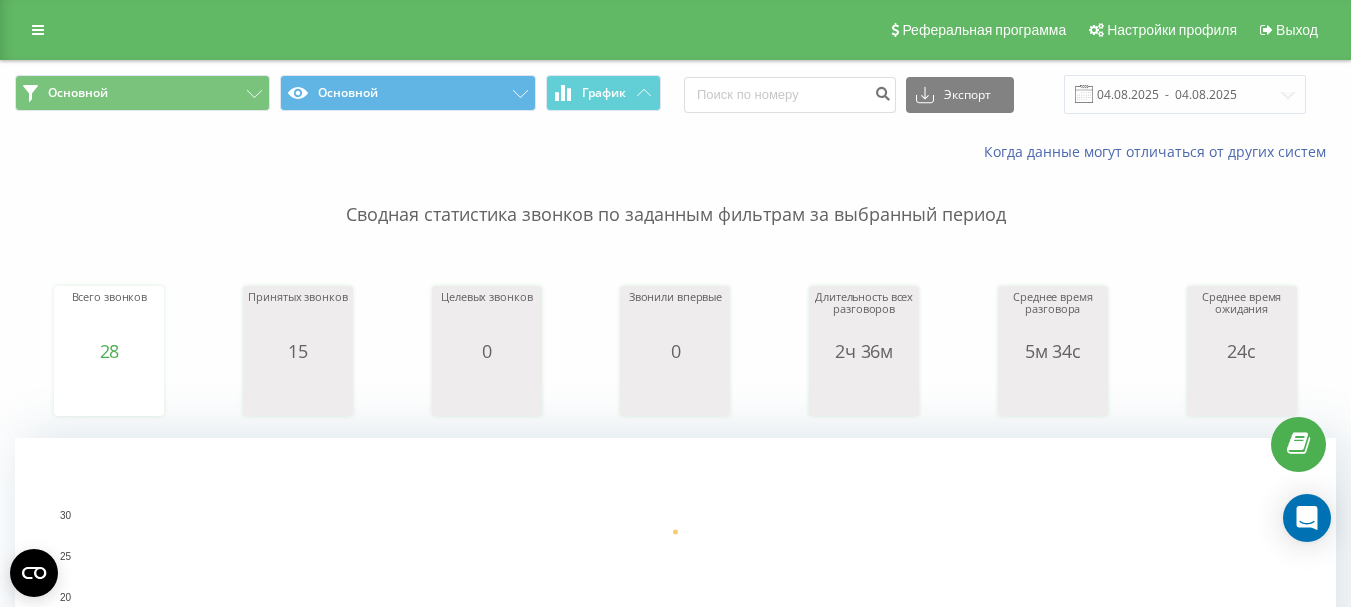 drag, startPoint x: 1200, startPoint y: 530, endPoint x: 1036, endPoint y: 426, distance: 194.19577 